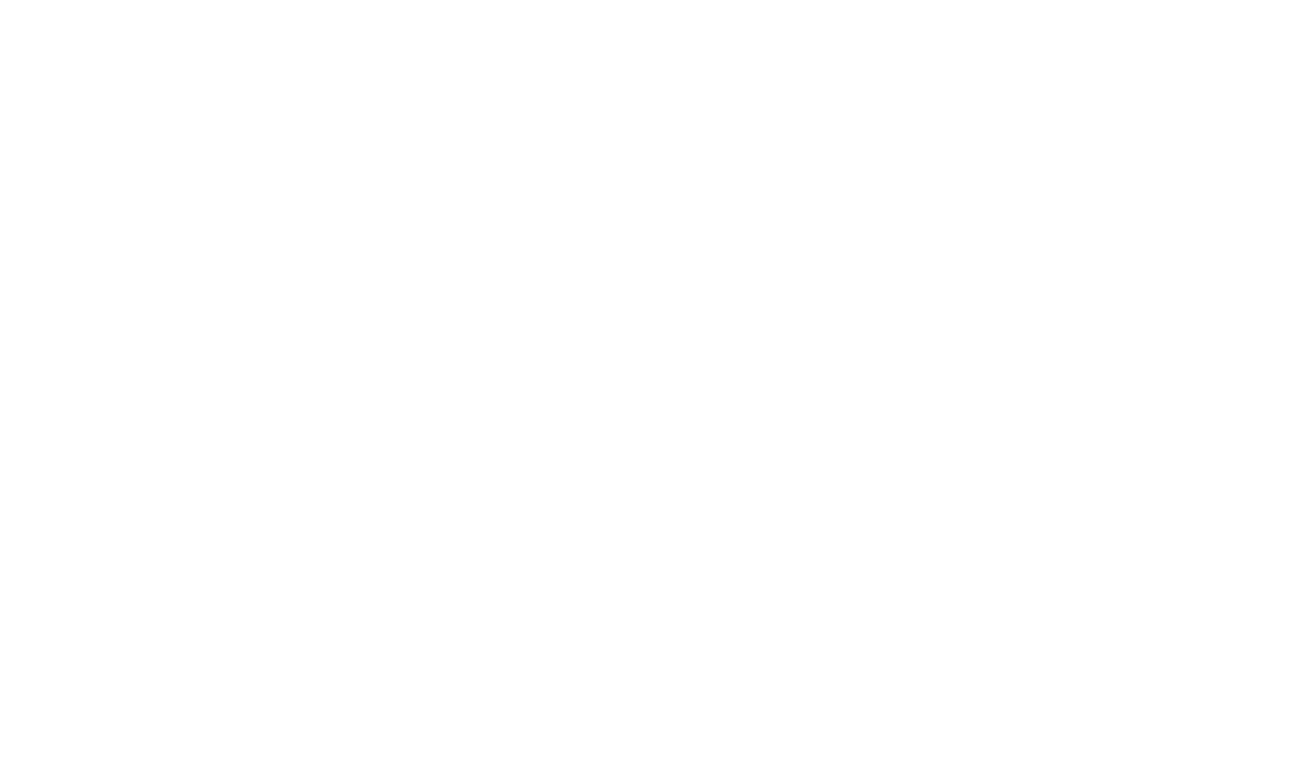 scroll, scrollTop: 0, scrollLeft: 0, axis: both 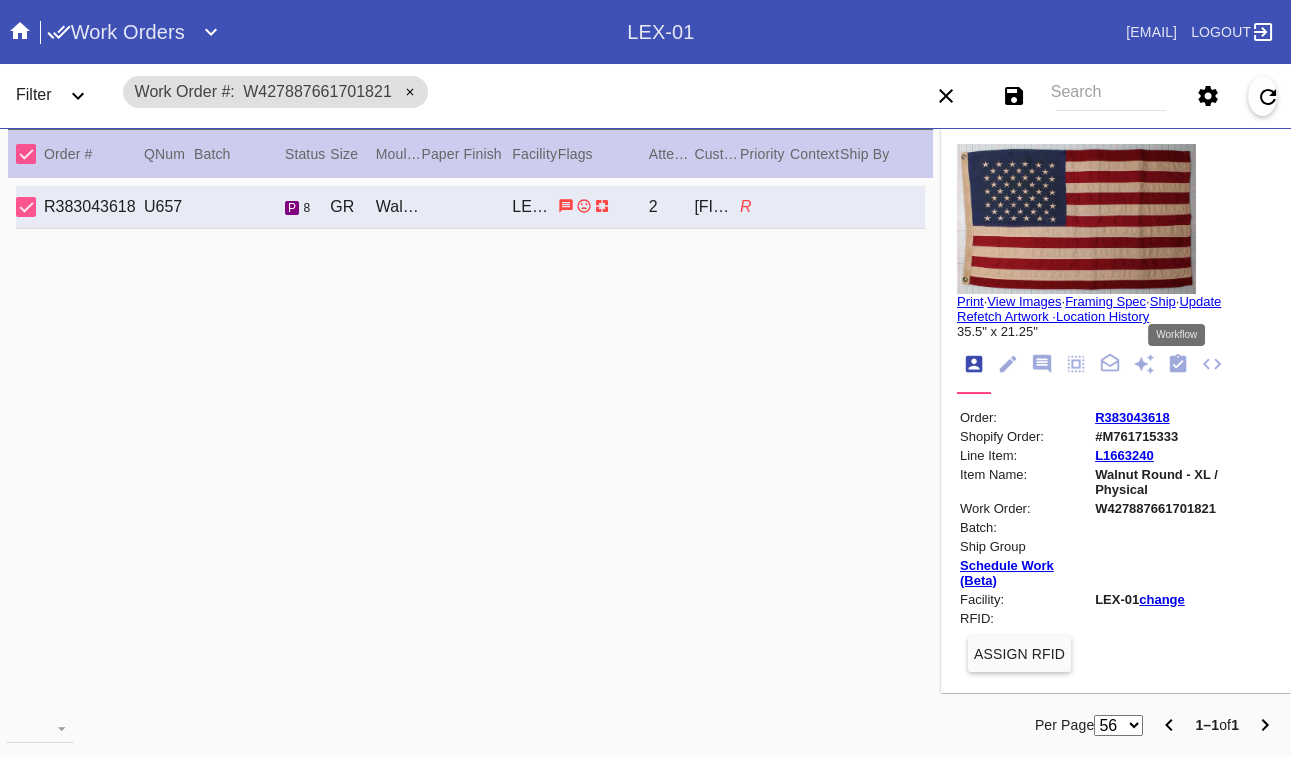 click at bounding box center (1178, 363) 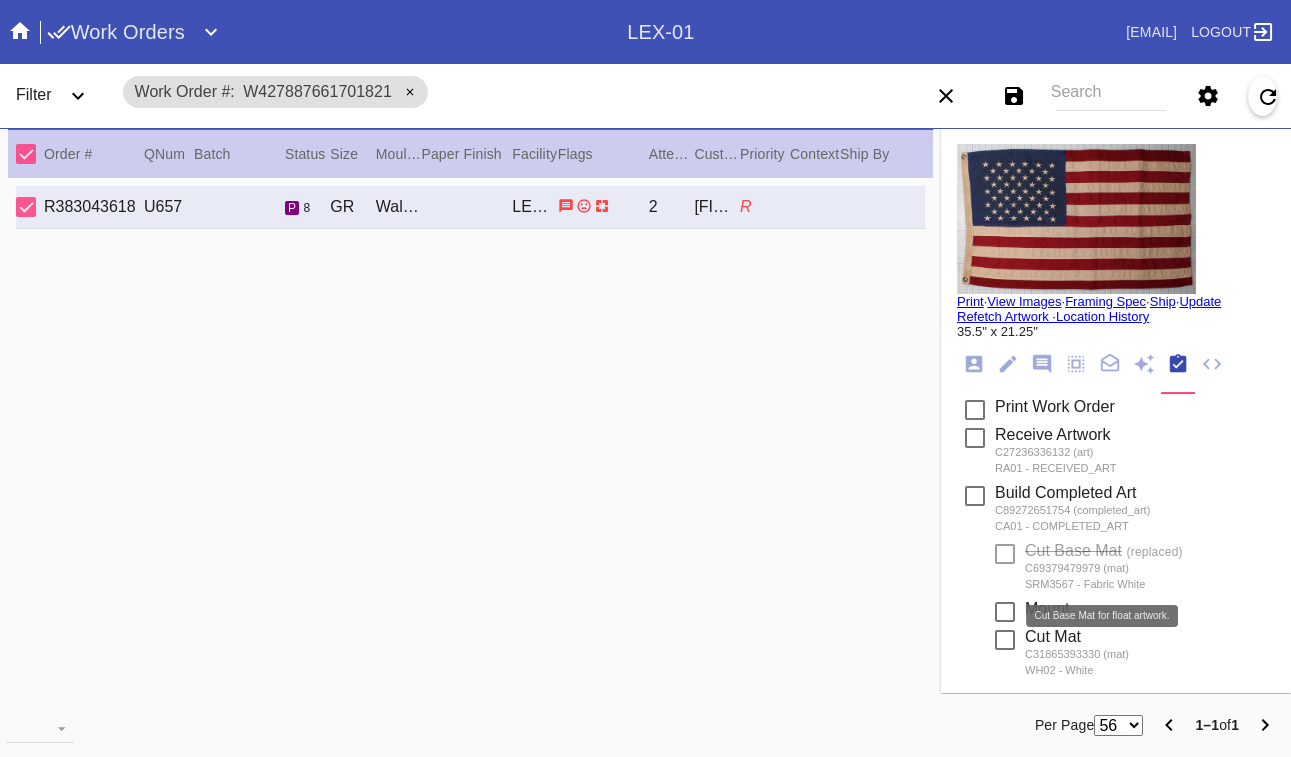 scroll, scrollTop: 420, scrollLeft: 0, axis: vertical 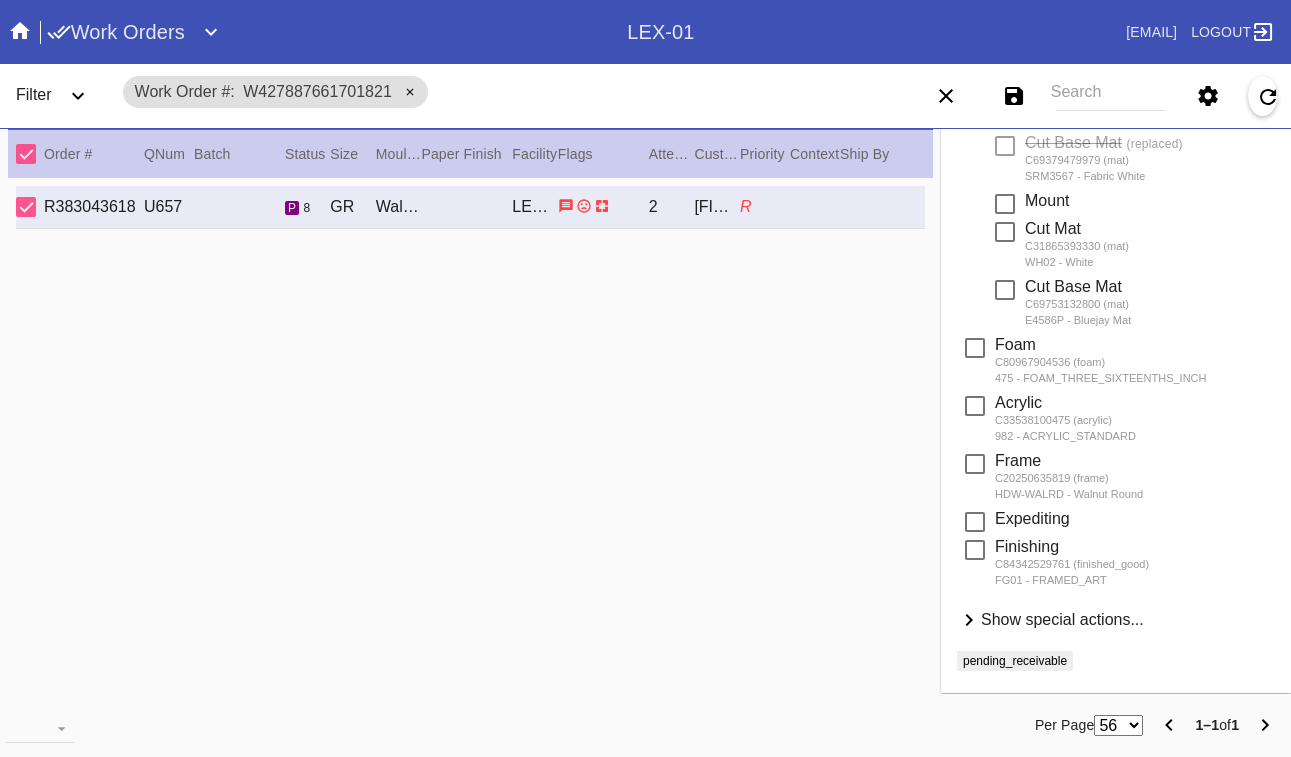 click on "Show special actions..." at bounding box center [1062, 619] 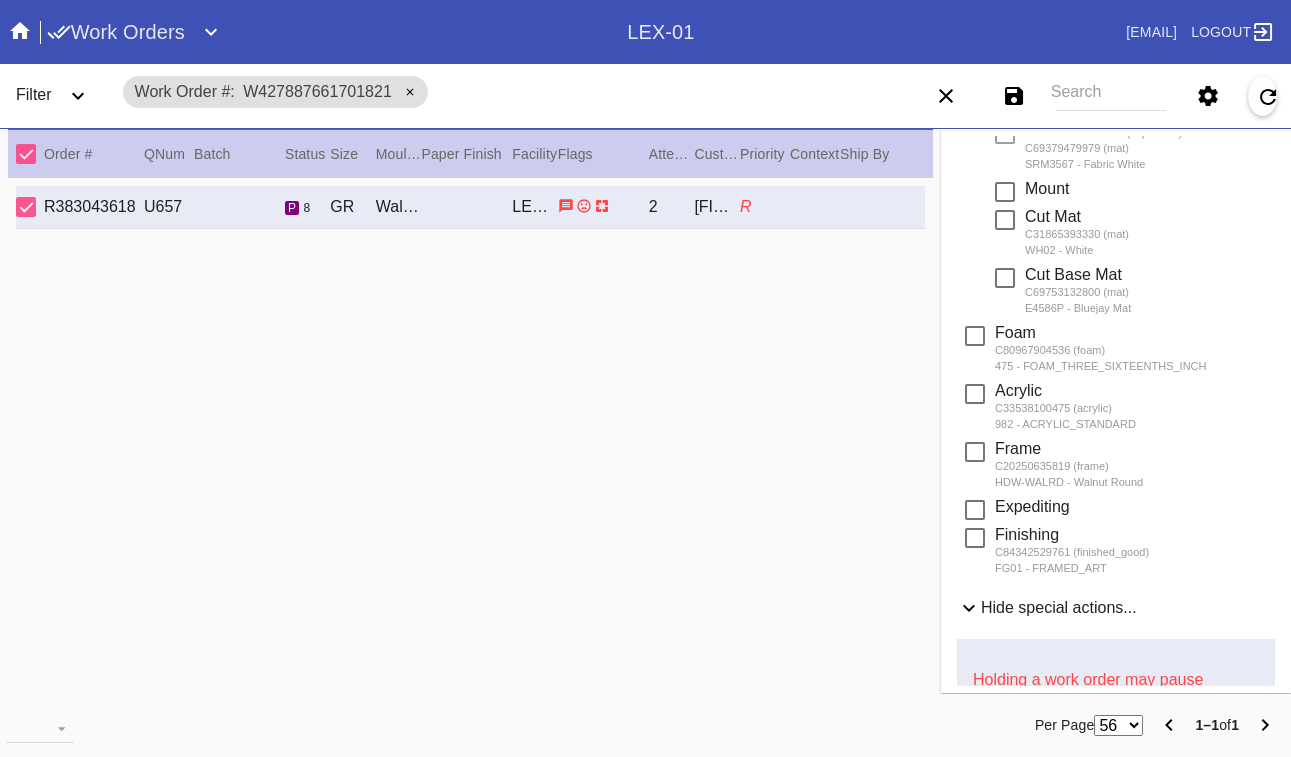 scroll, scrollTop: 934, scrollLeft: 0, axis: vertical 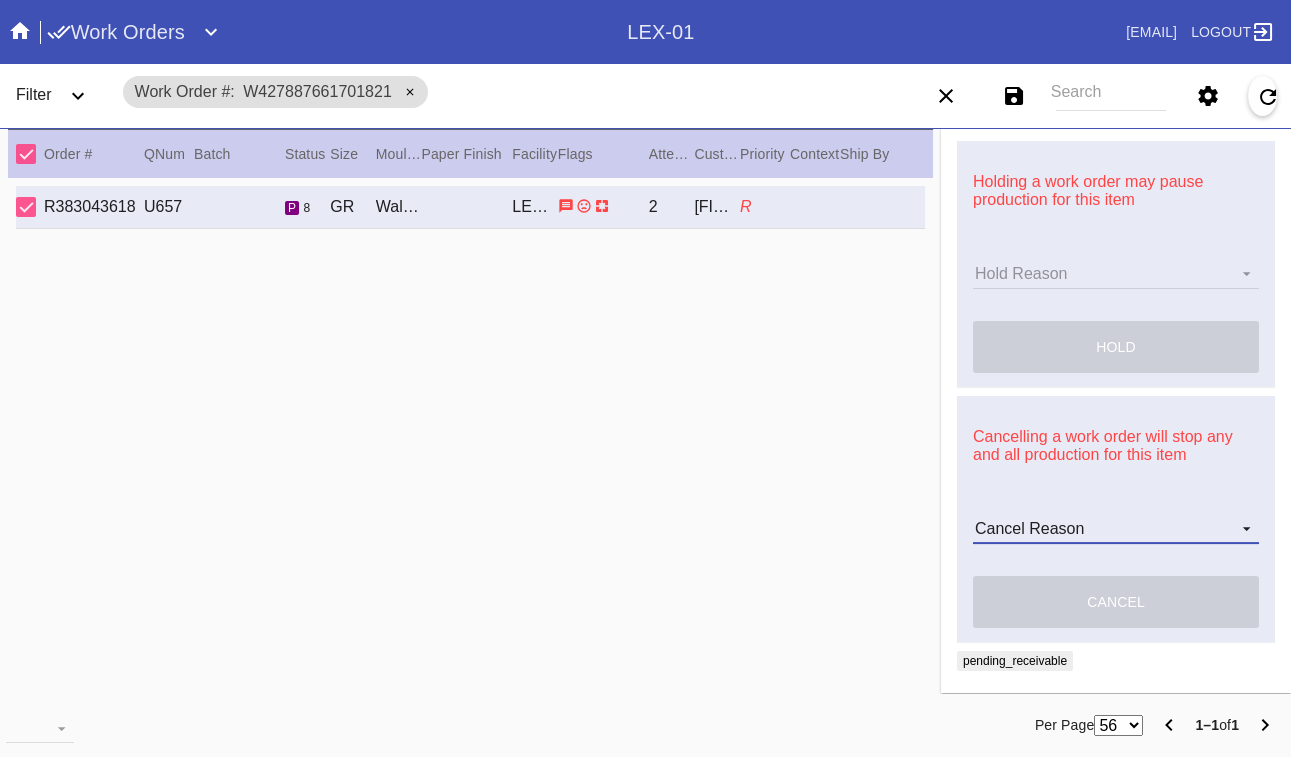 click on "Cancel Reason Customer mid-stream change: Accent mat addition Customer mid-stream change: Add frame stand Customer mid-stream change: Conveyance type change Customer mid-stream change: Designer's choice change Customer mid-stream change: Image change Customer mid-stream change: Mat width change Customer mid-stream change: Mounting type change Customer mid-stream change: Overnight shipping speed Customer mid-stream change: Personalized mat change Customer mid-stream change: Size change Framebridge Cancel: Frame kit not offered Framebridge Cancel: Material too delicate Framebridge Cancel: Material too heavy Framebridge Cancel: Mounting type not offered Framebridge Cancel: Not necessary Framebridge Cancel: Oversize piece Framebridge Cancel: Piece too thick (shadowbox) Framebridge Cancel: Print quality Framebridge Cancel: Turn buttons not offered Other: Customer changed mind Other: Lost/Damaged art - no replacement available Other: Lost/Damaged art - no replacement desired" at bounding box center [1116, 529] 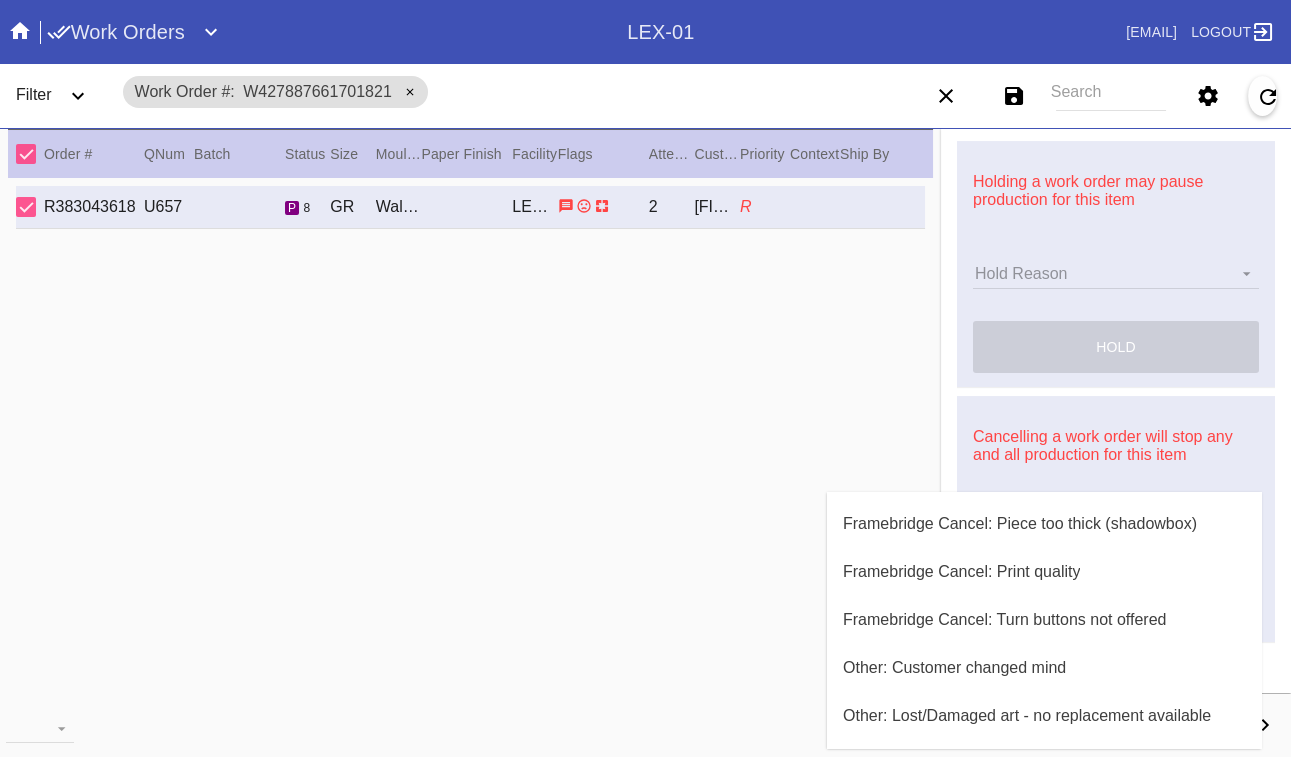 scroll, scrollTop: 800, scrollLeft: 0, axis: vertical 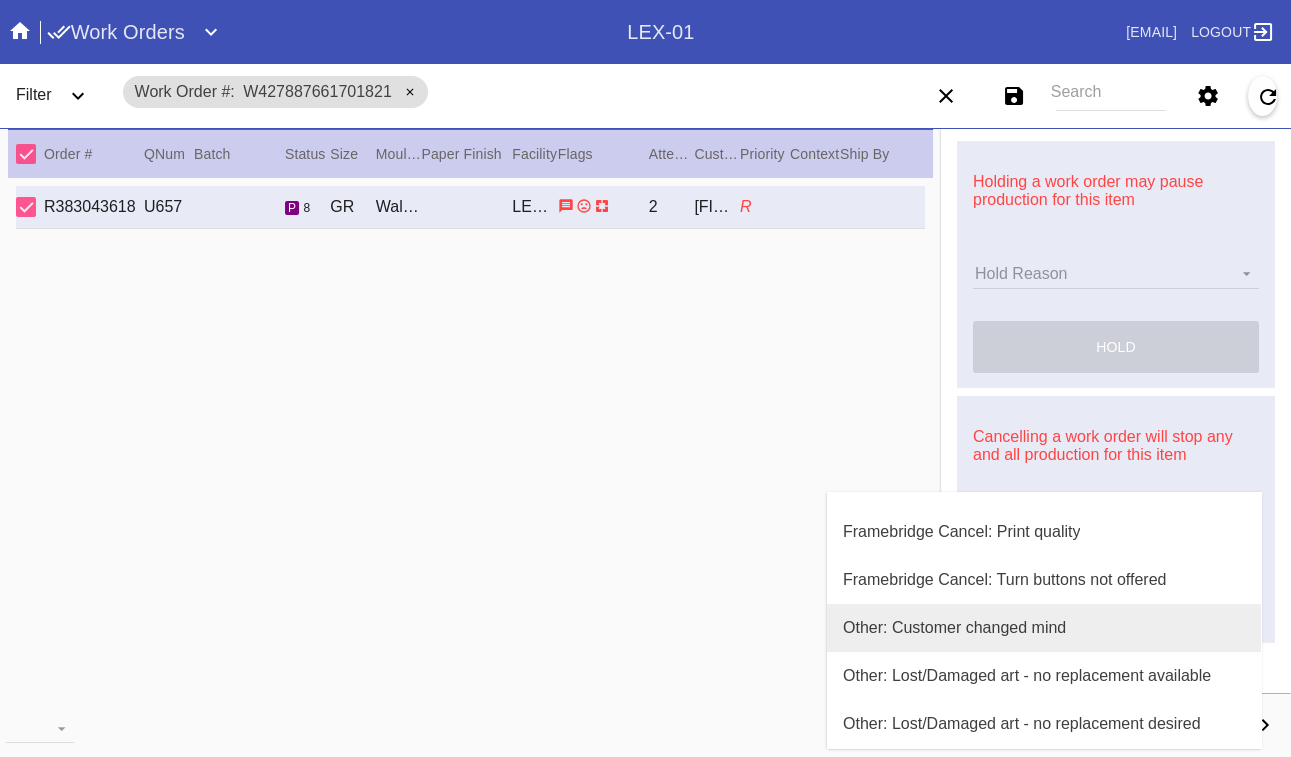 click on "Other: Customer changed mind" at bounding box center [954, 628] 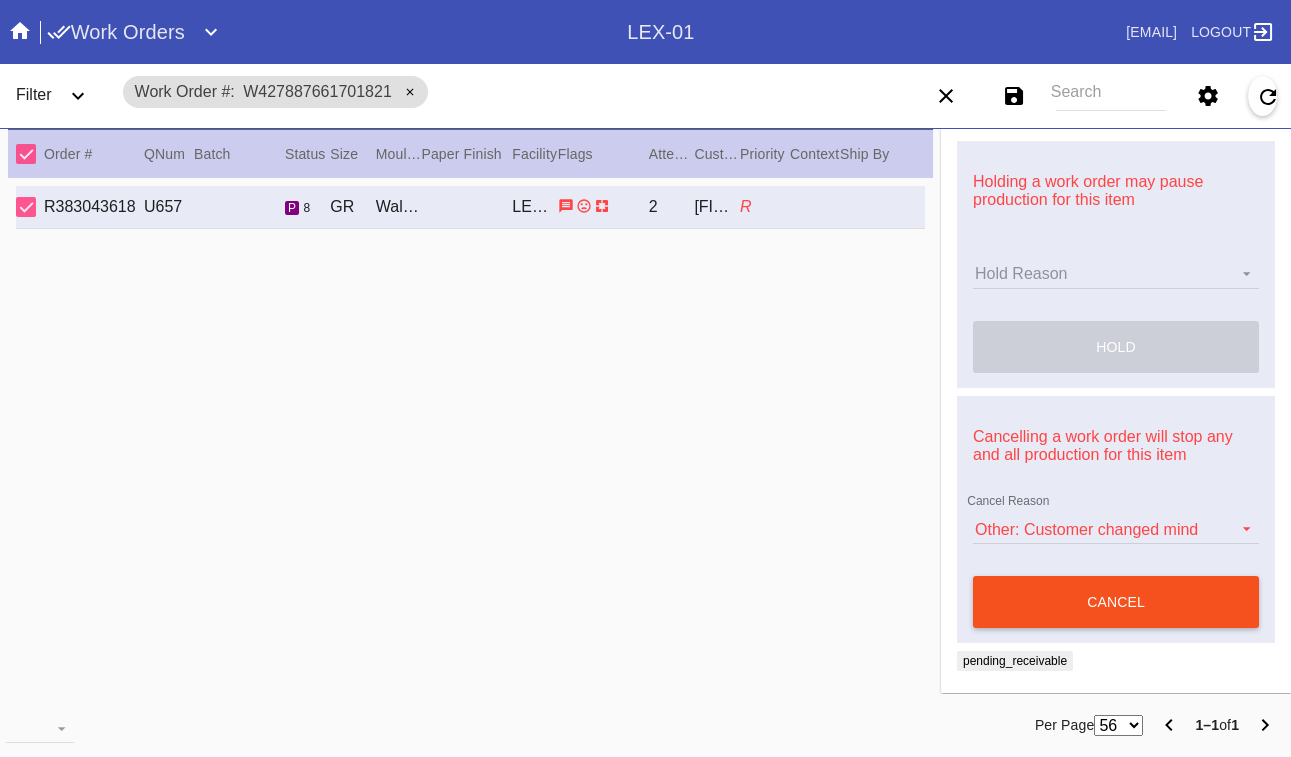 click on "cancel" at bounding box center (1116, 602) 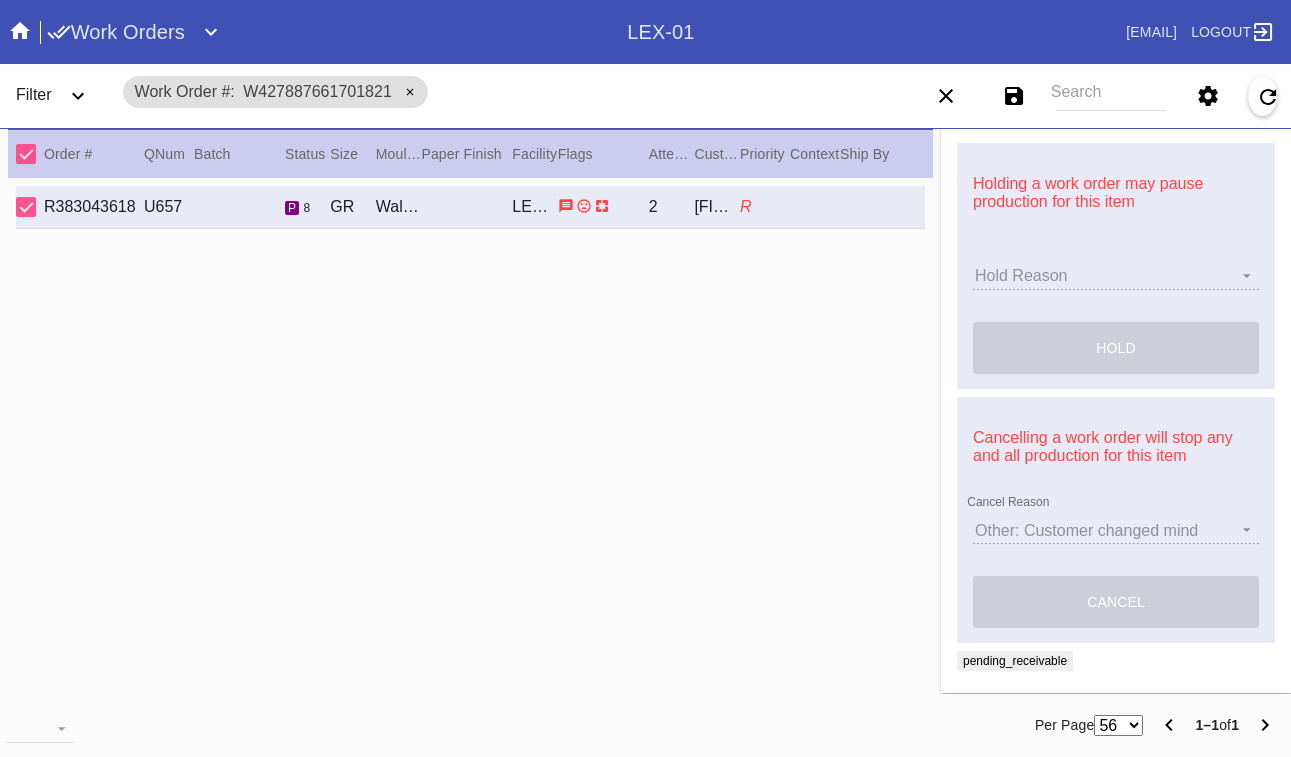 scroll, scrollTop: 657, scrollLeft: 0, axis: vertical 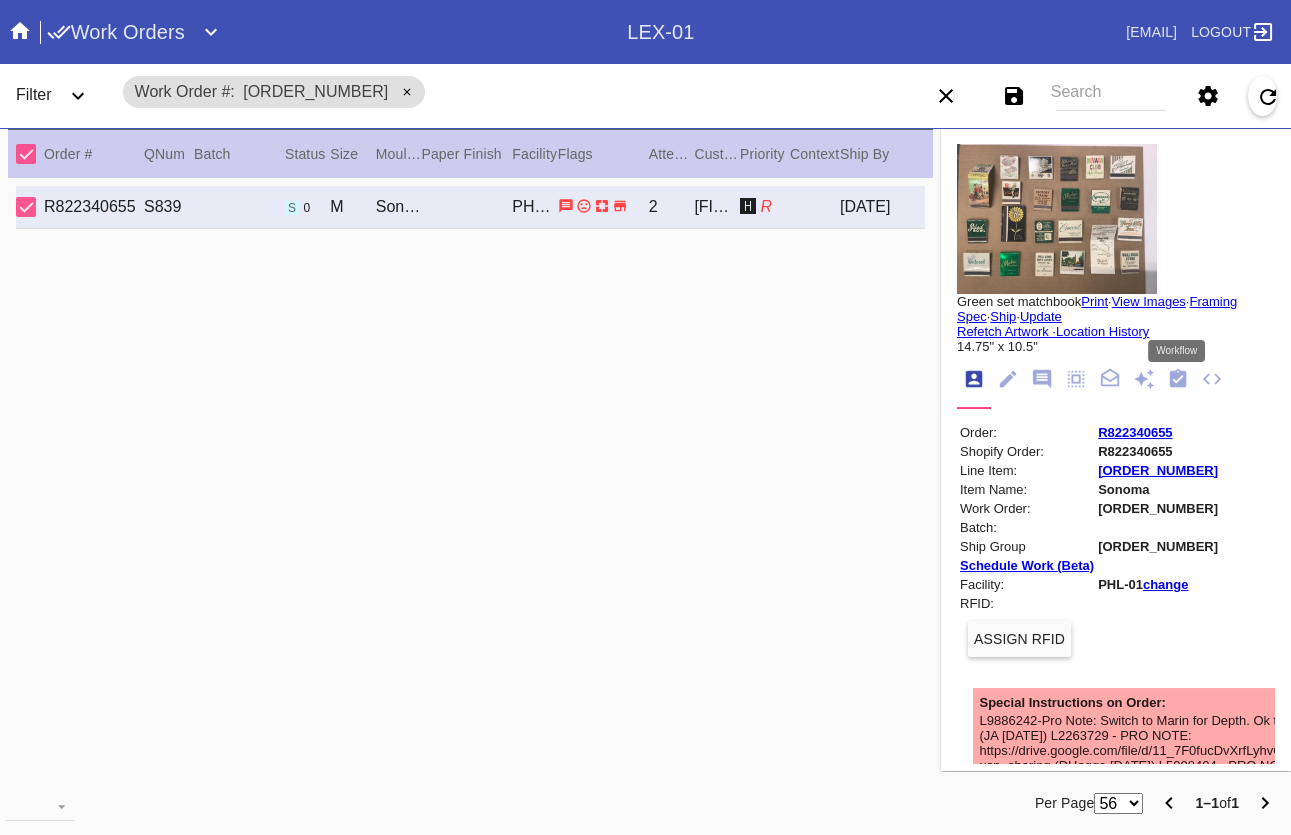 click at bounding box center [1178, 378] 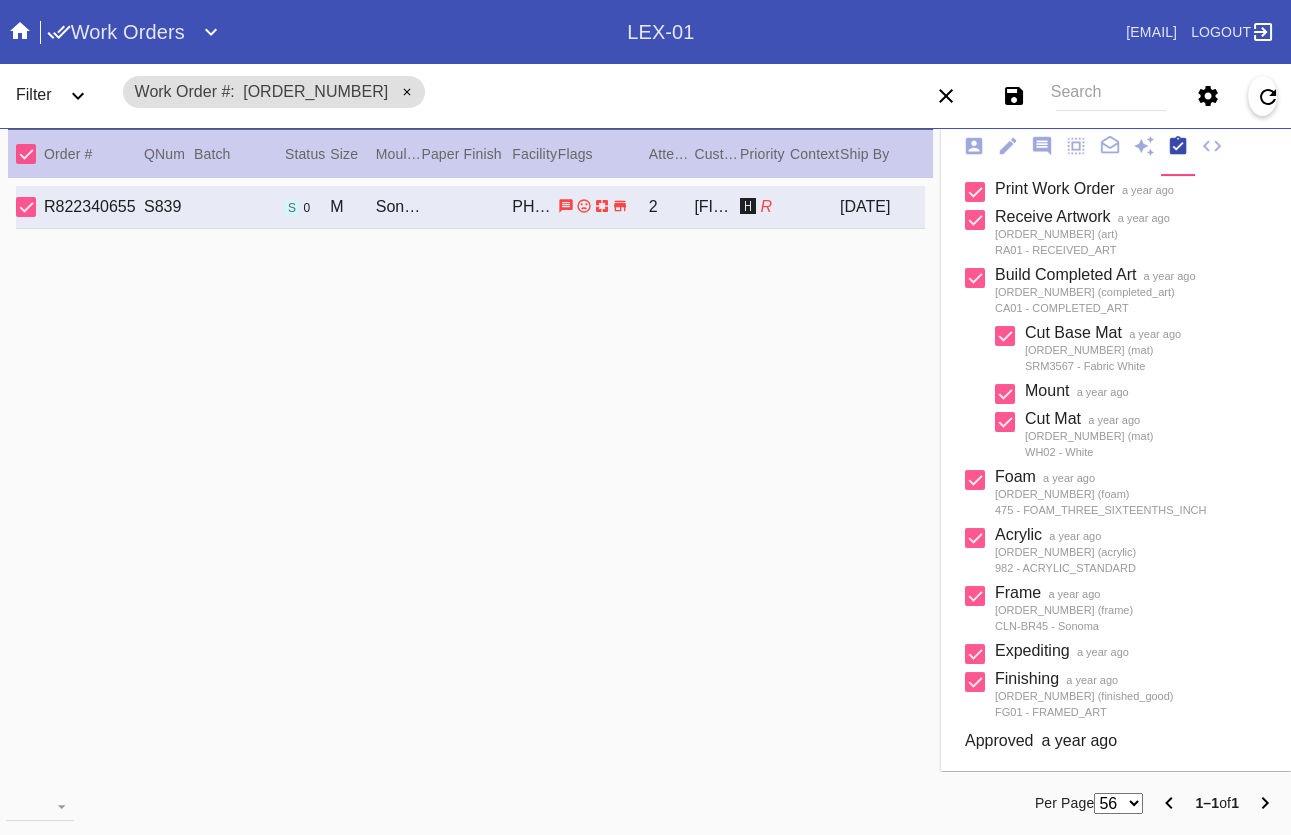 scroll, scrollTop: 370, scrollLeft: 0, axis: vertical 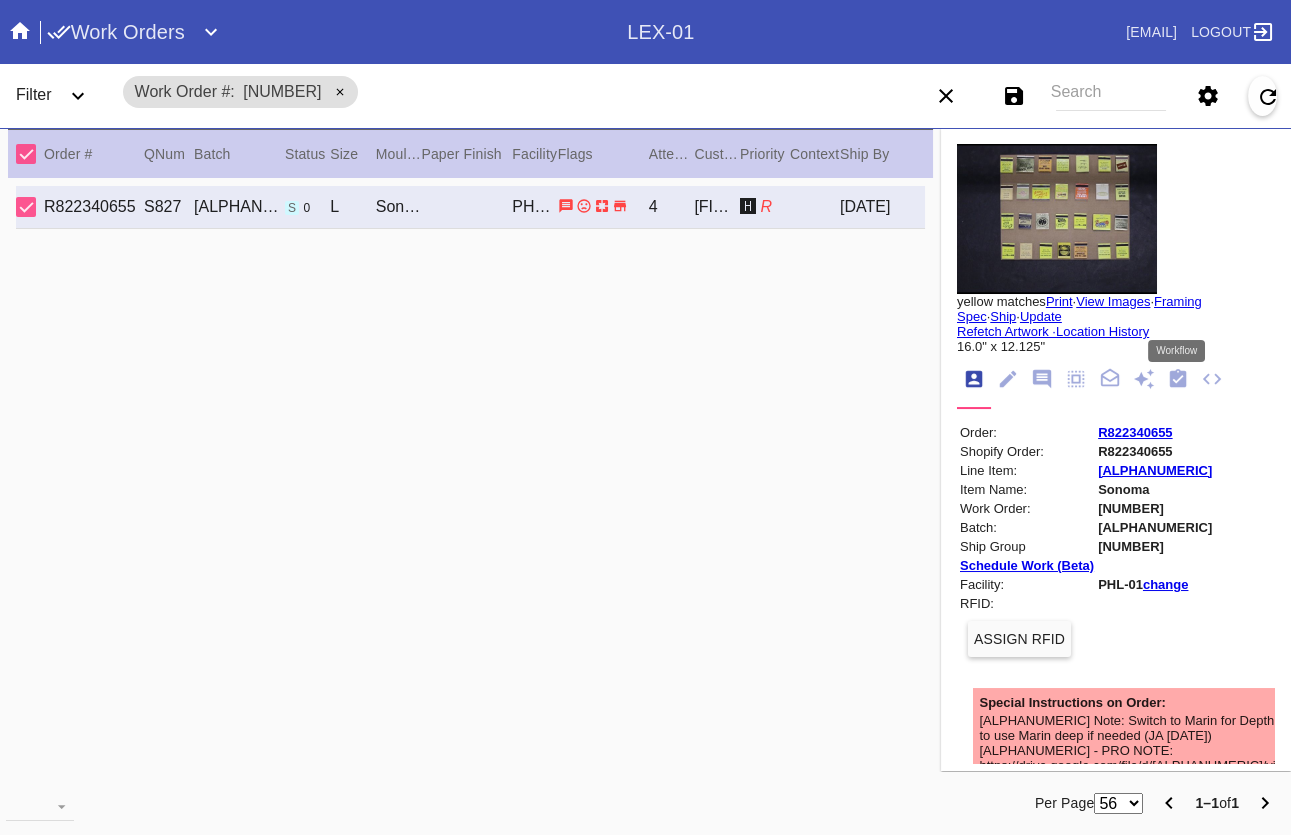 click at bounding box center (1178, 378) 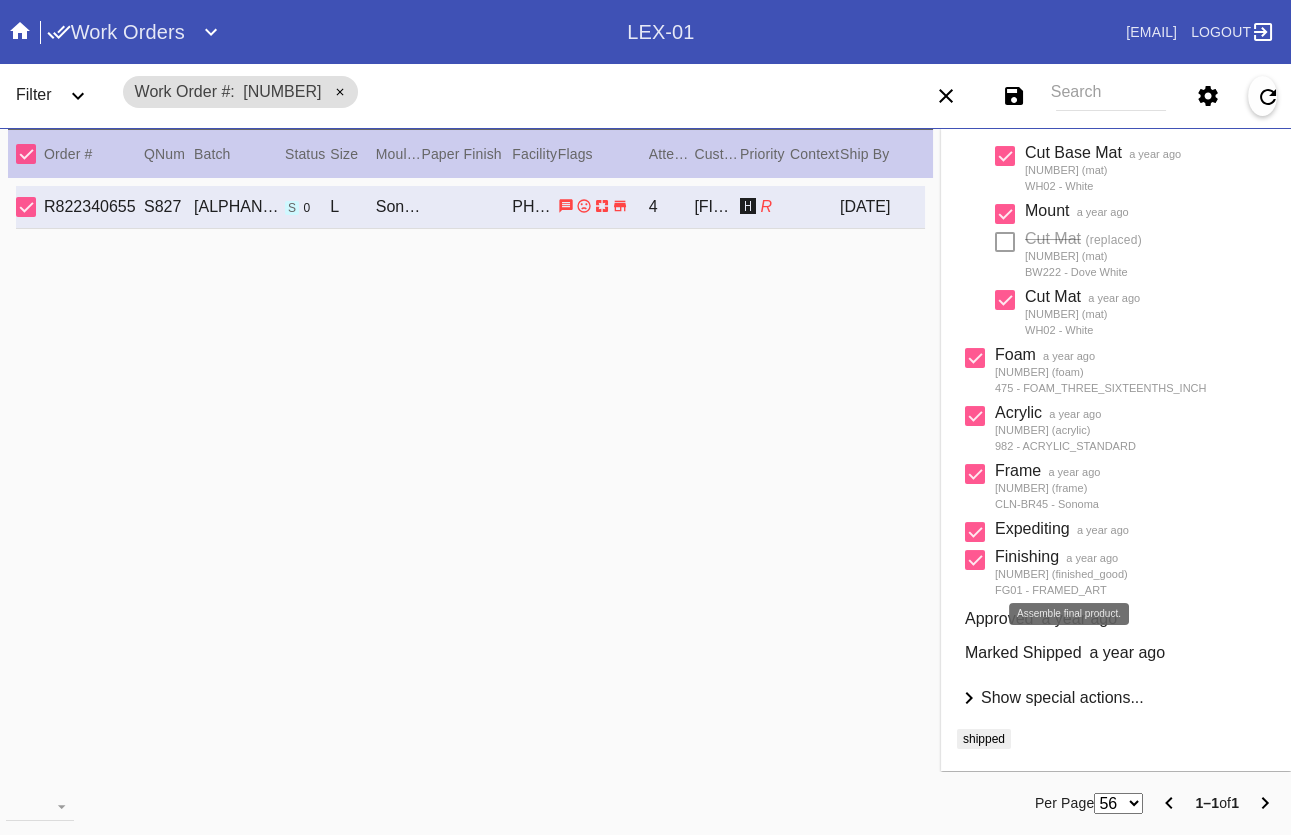 scroll, scrollTop: 0, scrollLeft: 0, axis: both 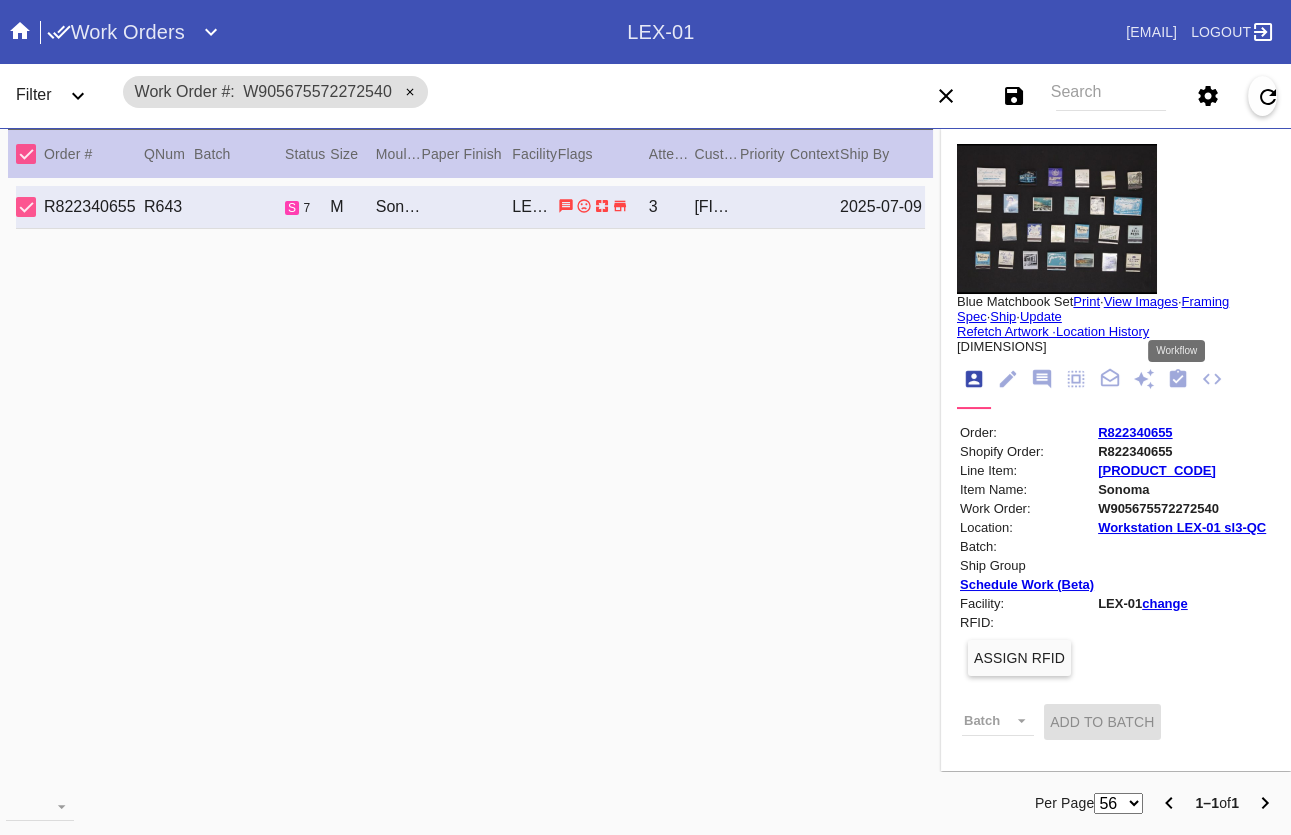 click at bounding box center (1178, 378) 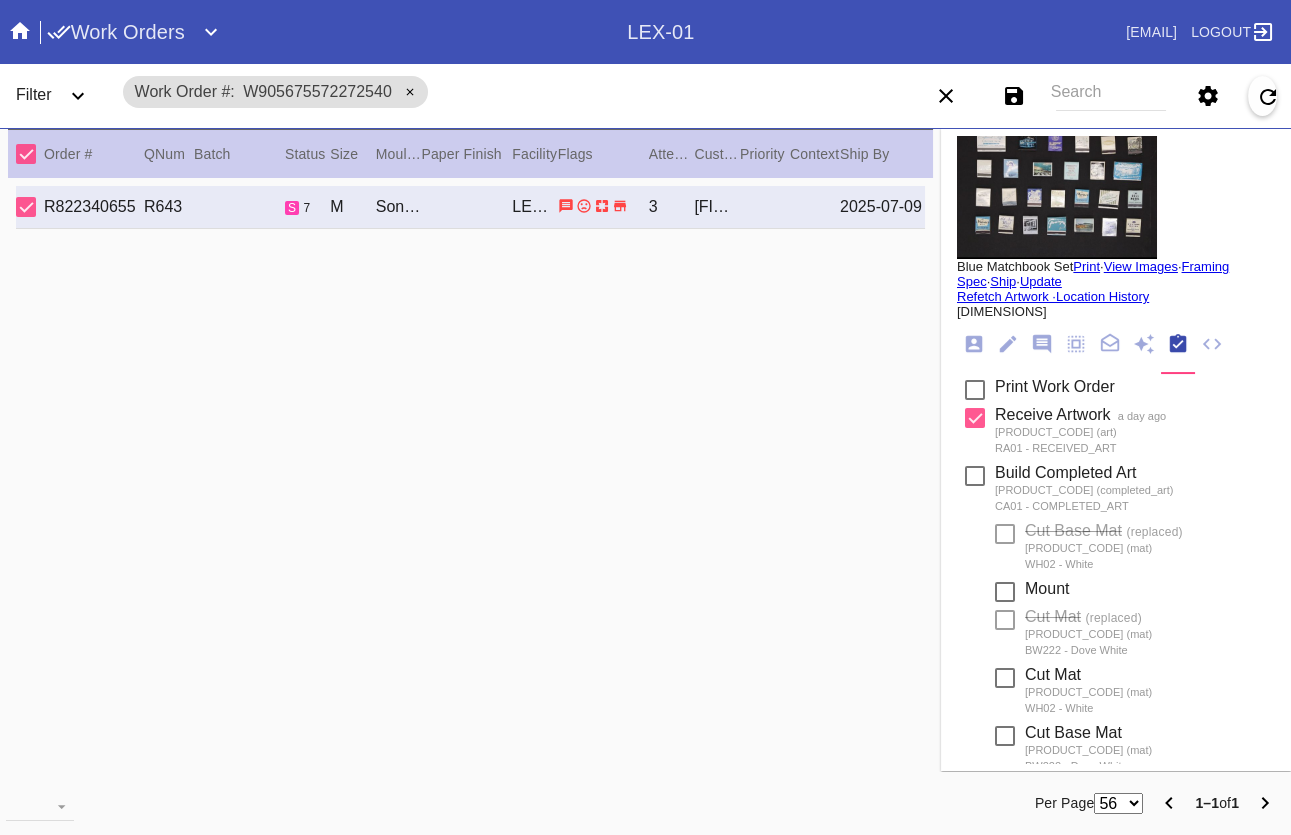 scroll, scrollTop: 34, scrollLeft: 0, axis: vertical 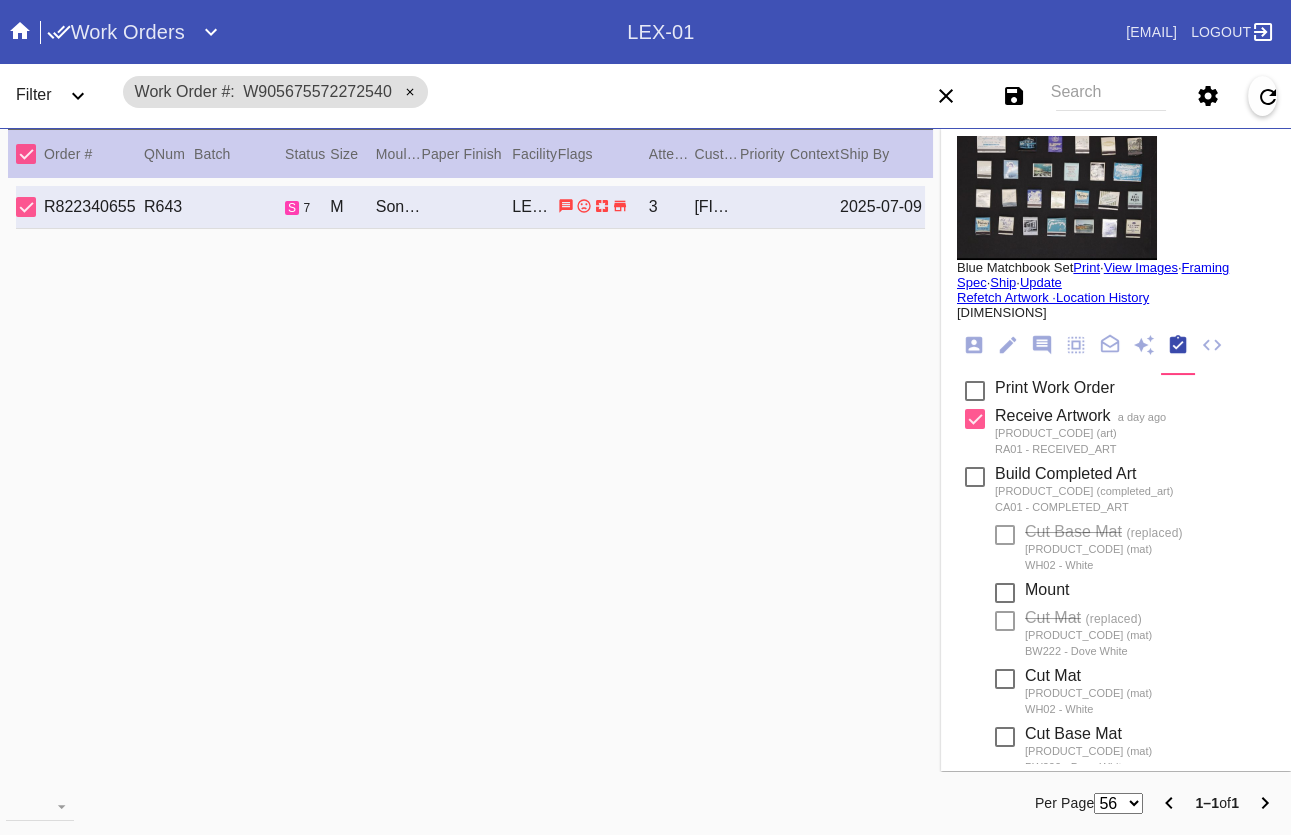 click on "Location History" at bounding box center (1102, 297) 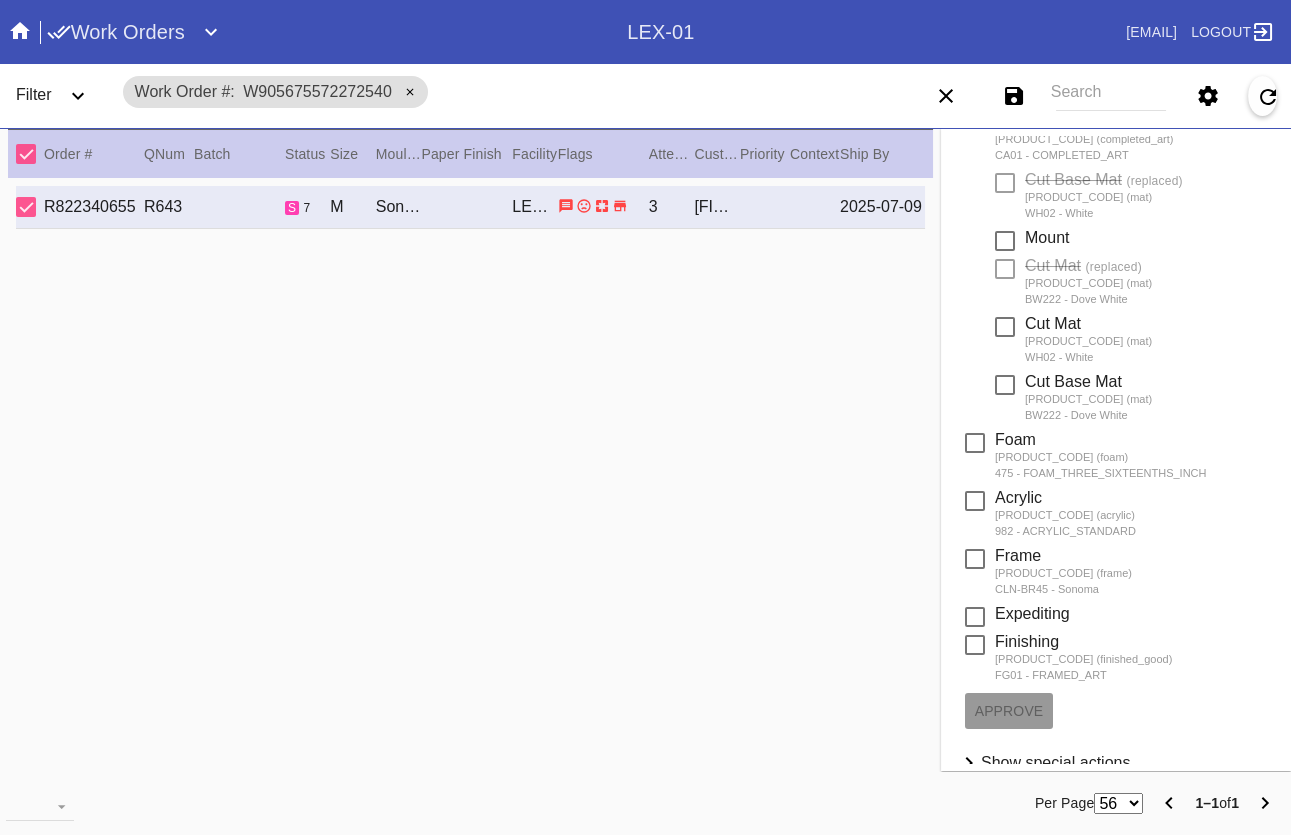 scroll, scrollTop: 548, scrollLeft: 0, axis: vertical 